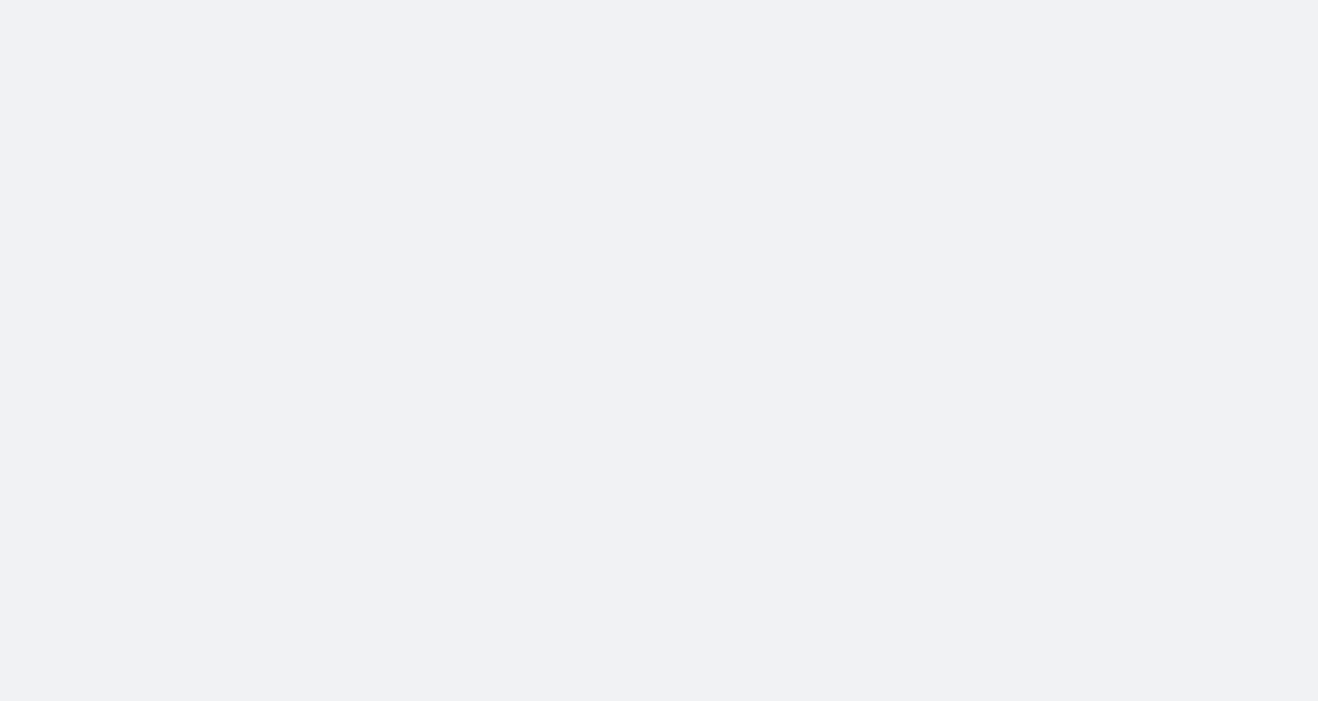 scroll, scrollTop: 0, scrollLeft: 0, axis: both 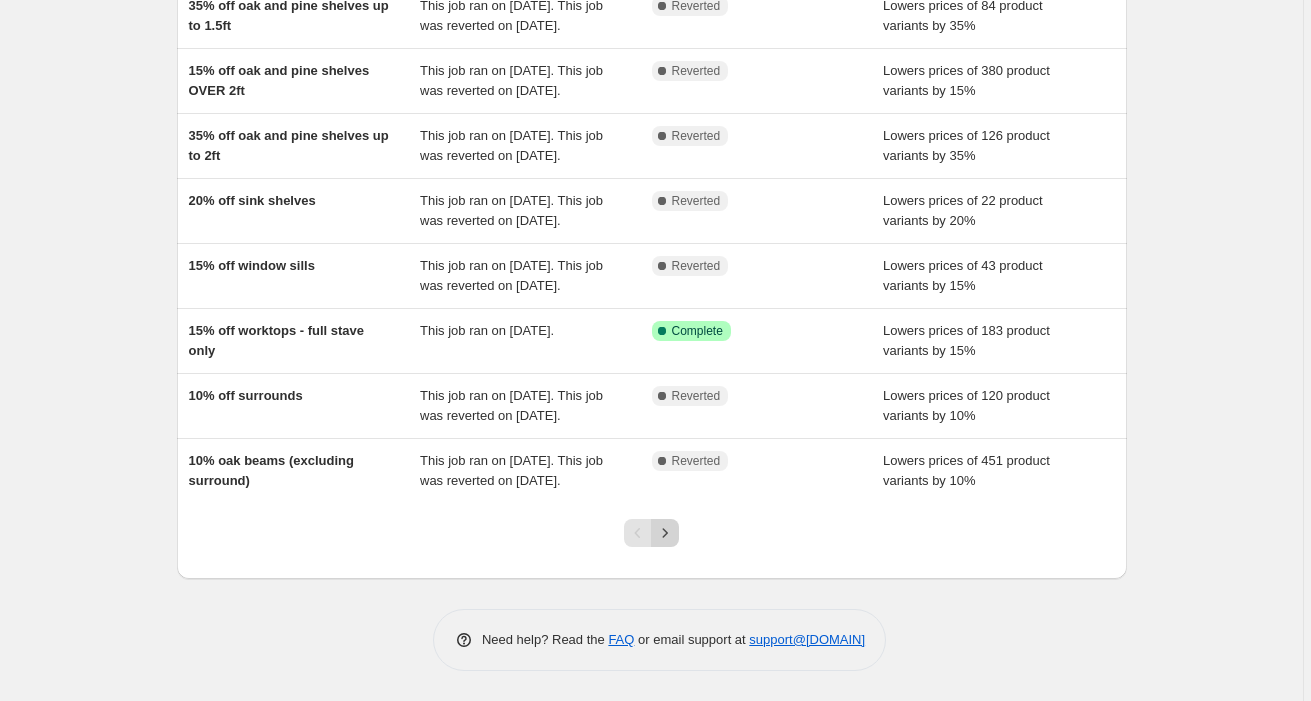 click 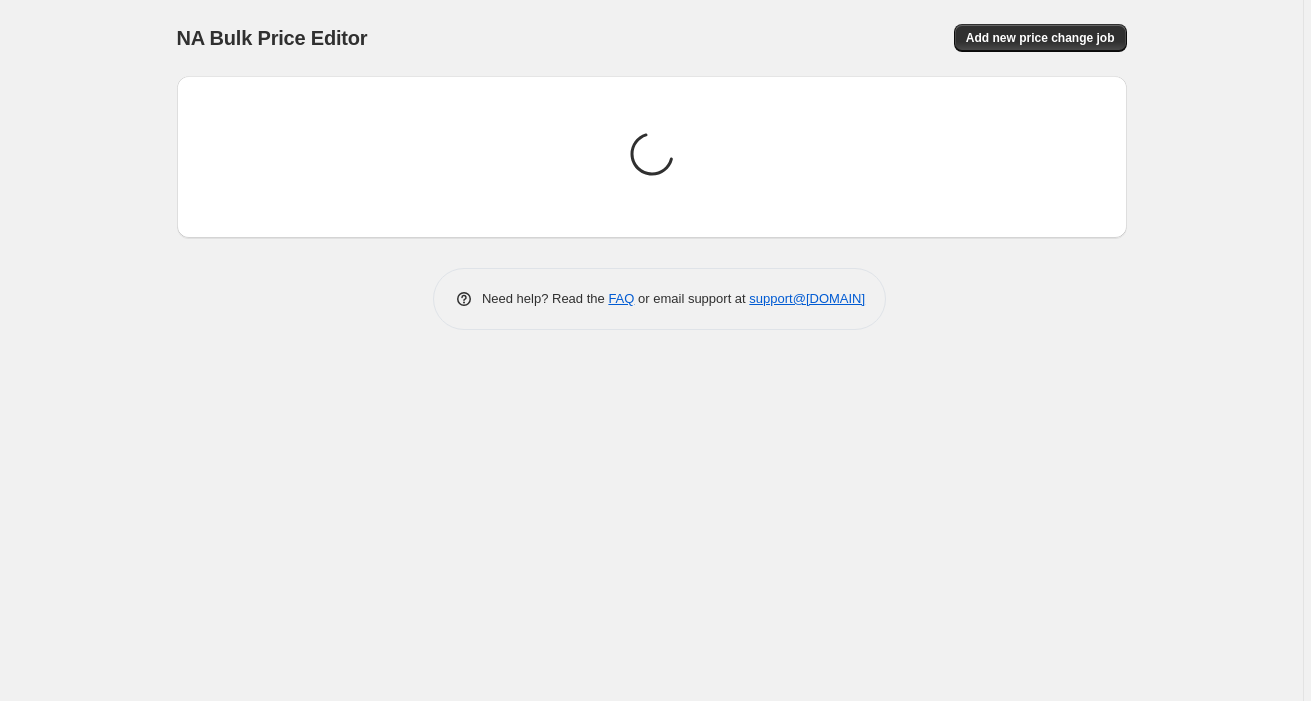 scroll, scrollTop: 0, scrollLeft: 0, axis: both 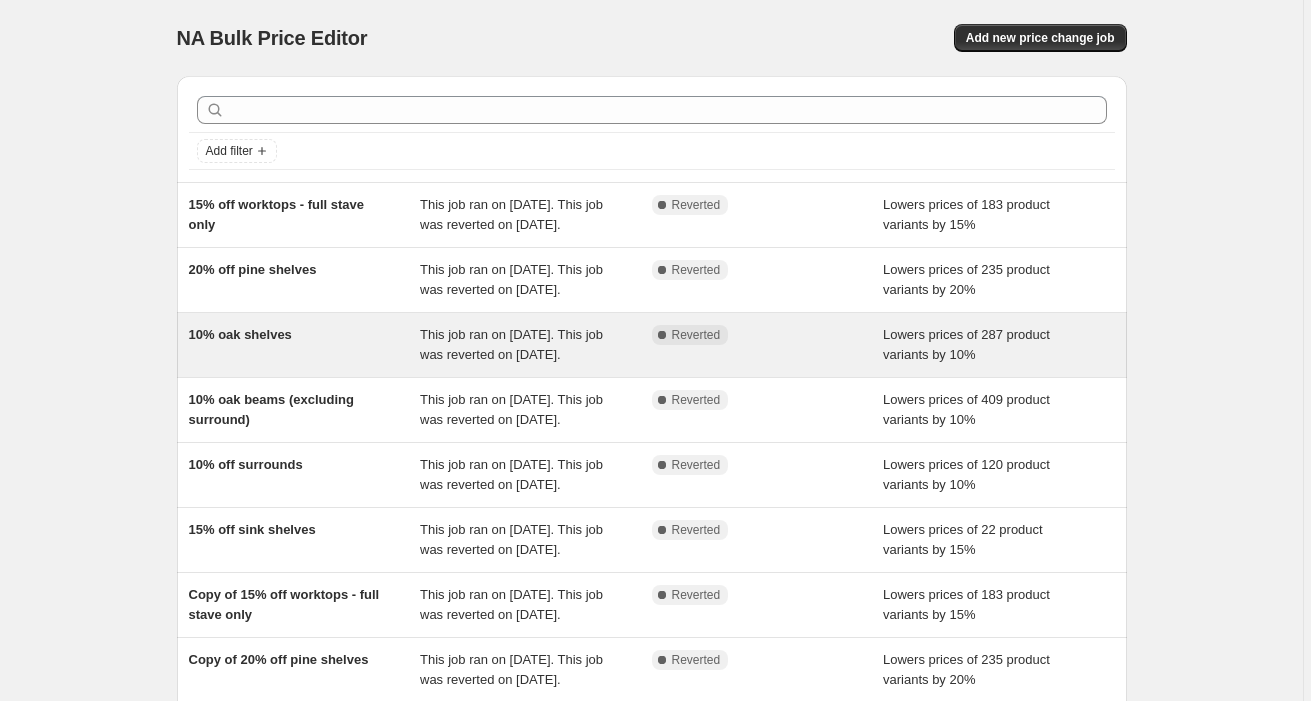 click on "10% oak shelves" at bounding box center (305, 345) 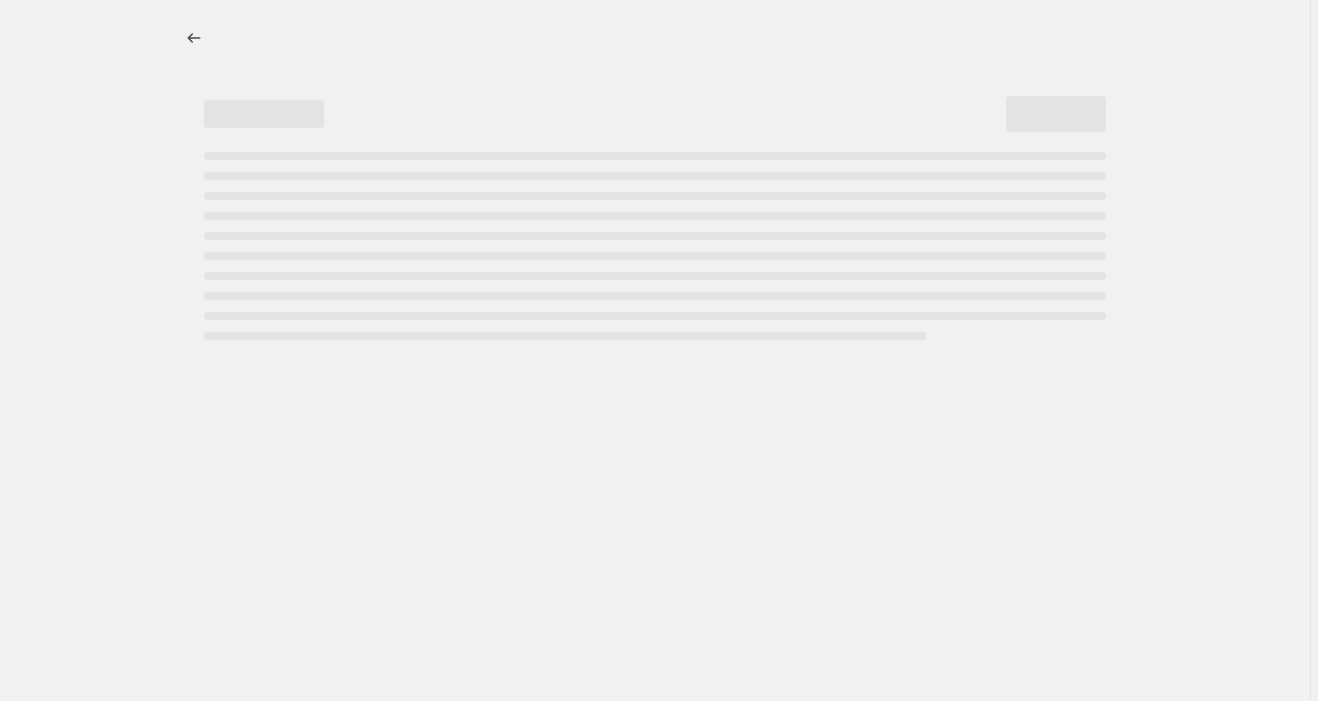 select on "percentage" 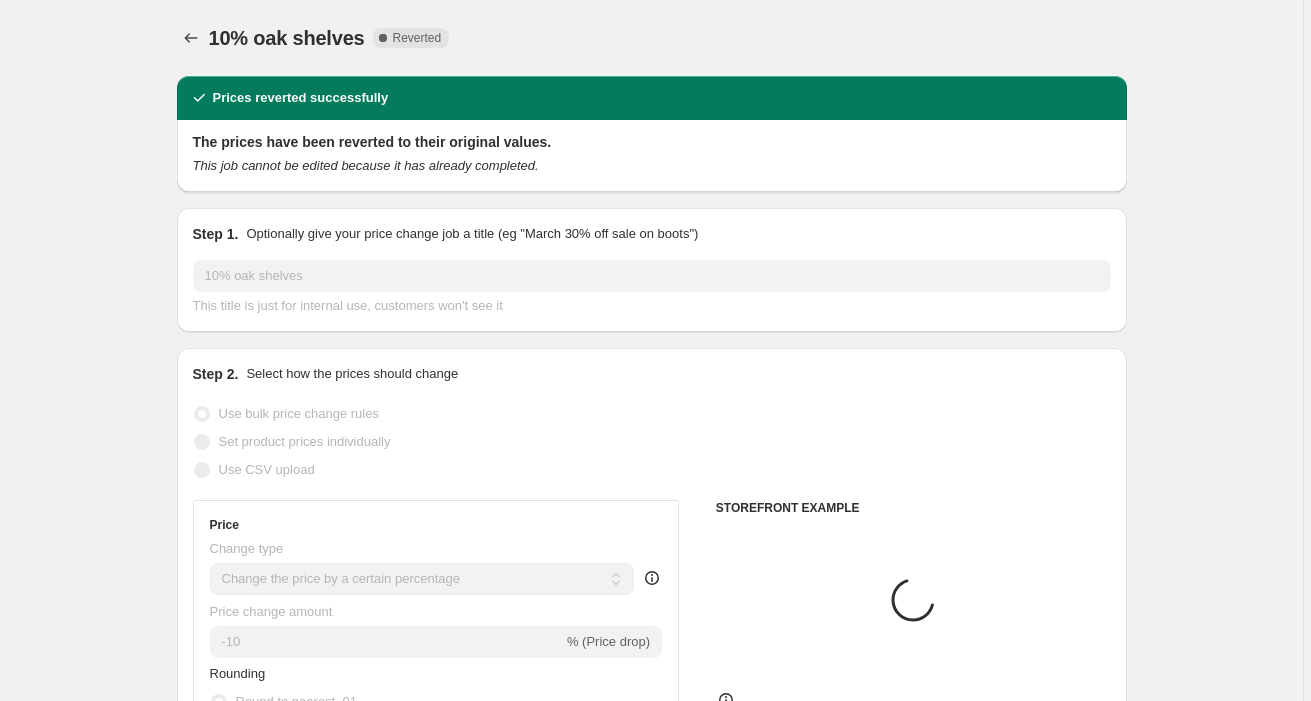 select on "collection" 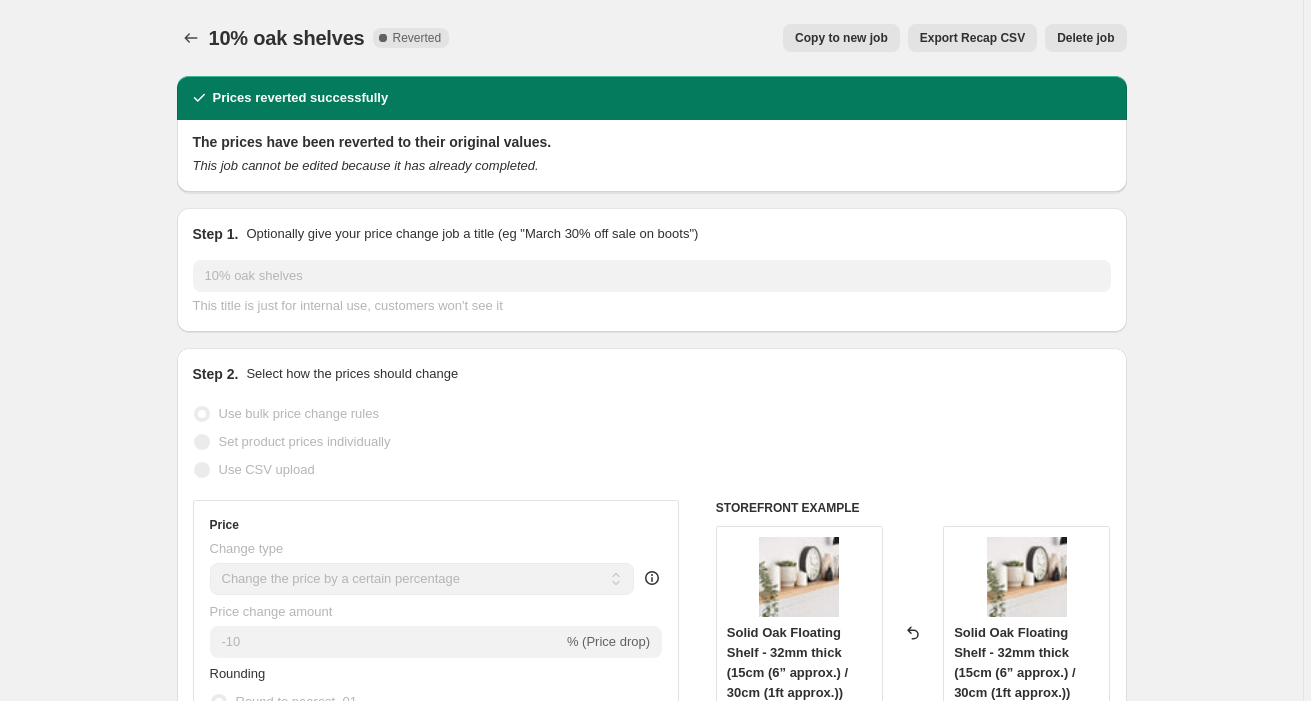 click on "Copy to new job" at bounding box center [841, 38] 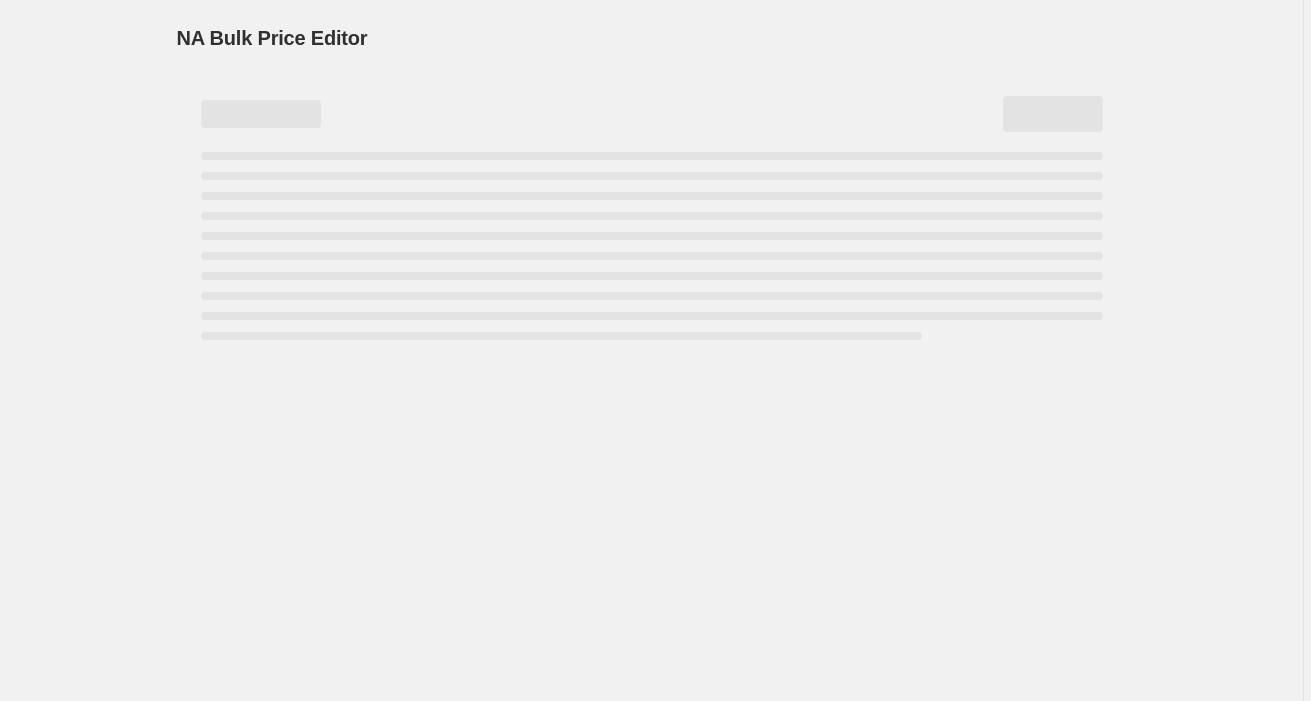 select on "percentage" 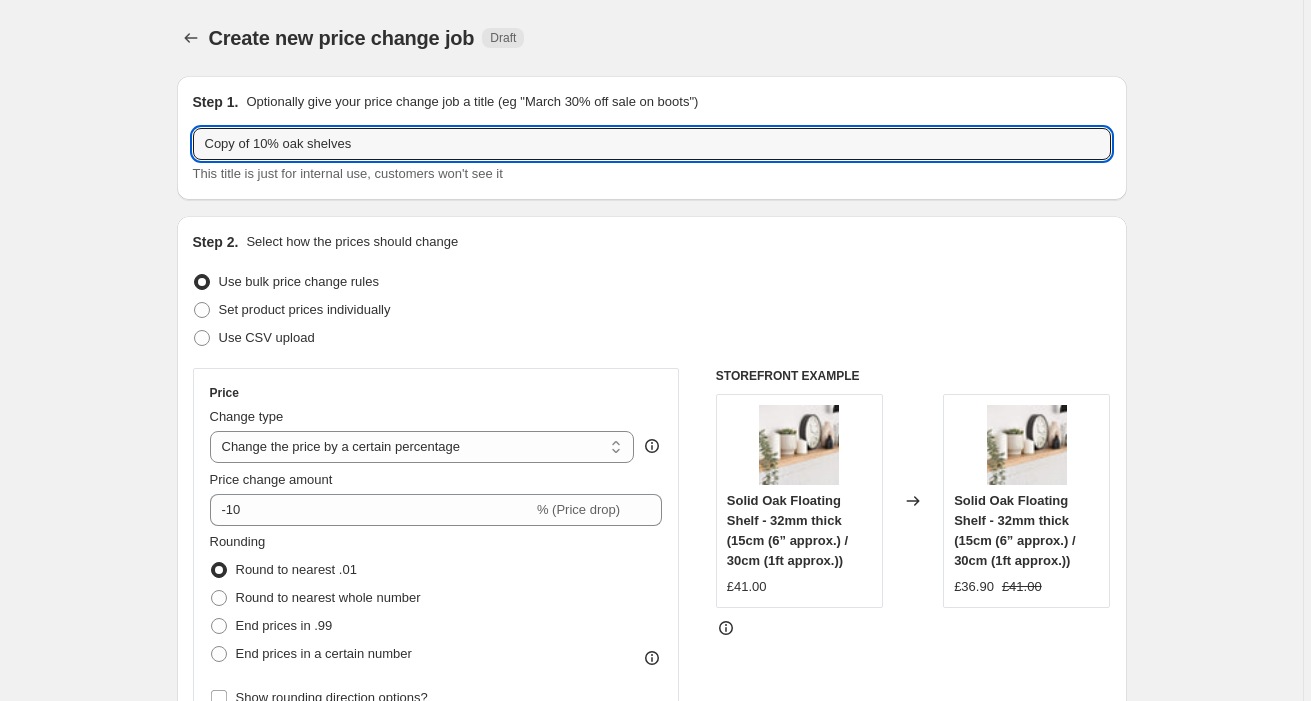 drag, startPoint x: 259, startPoint y: 147, endPoint x: 124, endPoint y: 146, distance: 135.00371 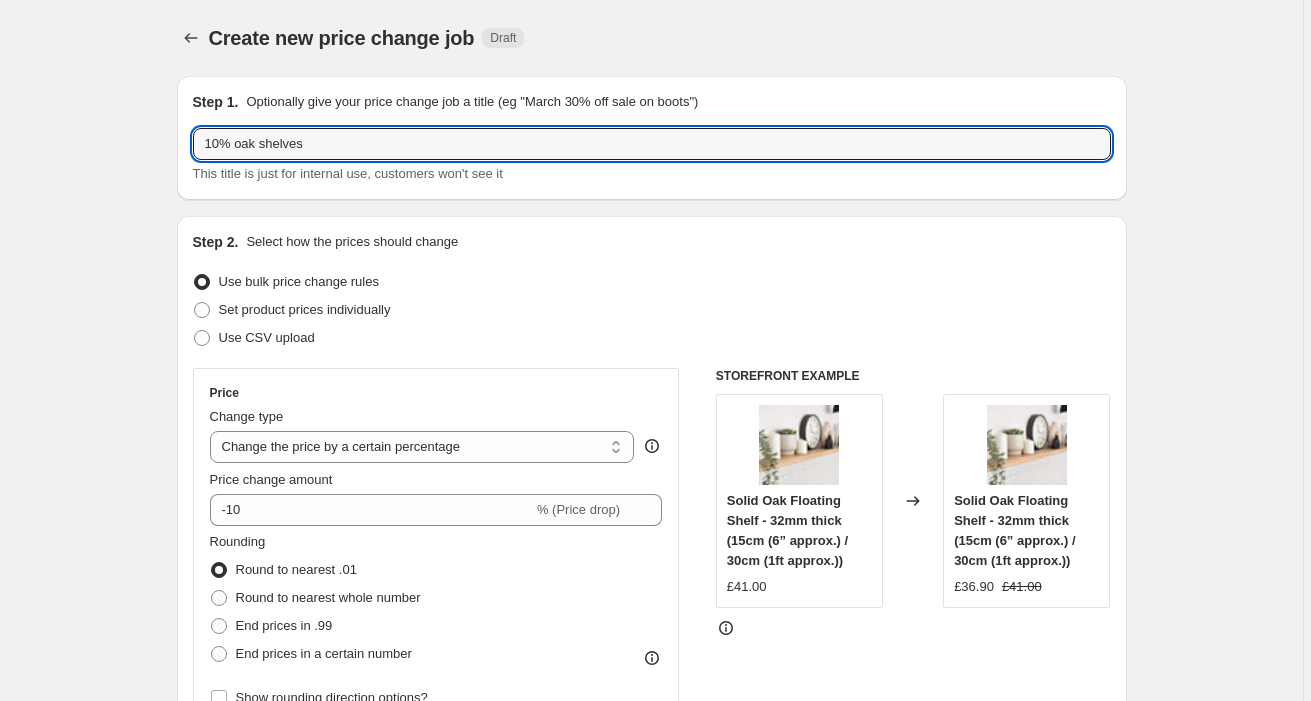 type on "10% oak shelves" 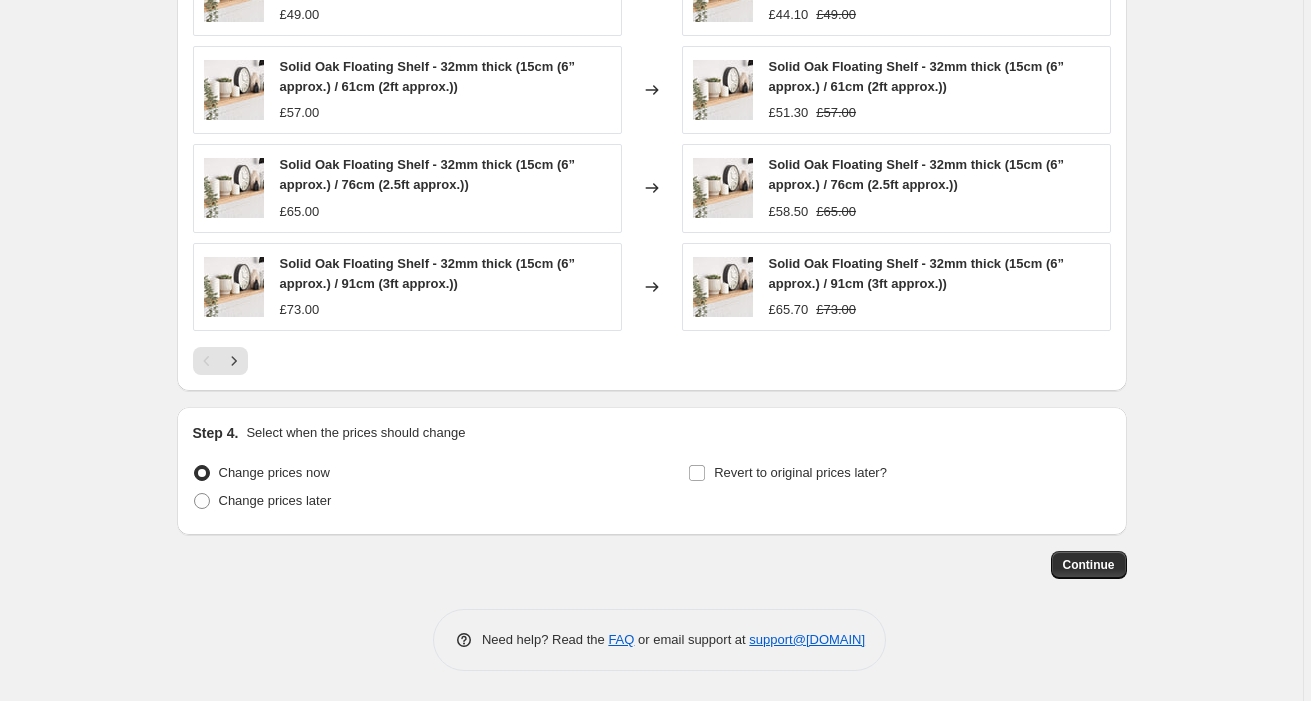scroll, scrollTop: 1555, scrollLeft: 0, axis: vertical 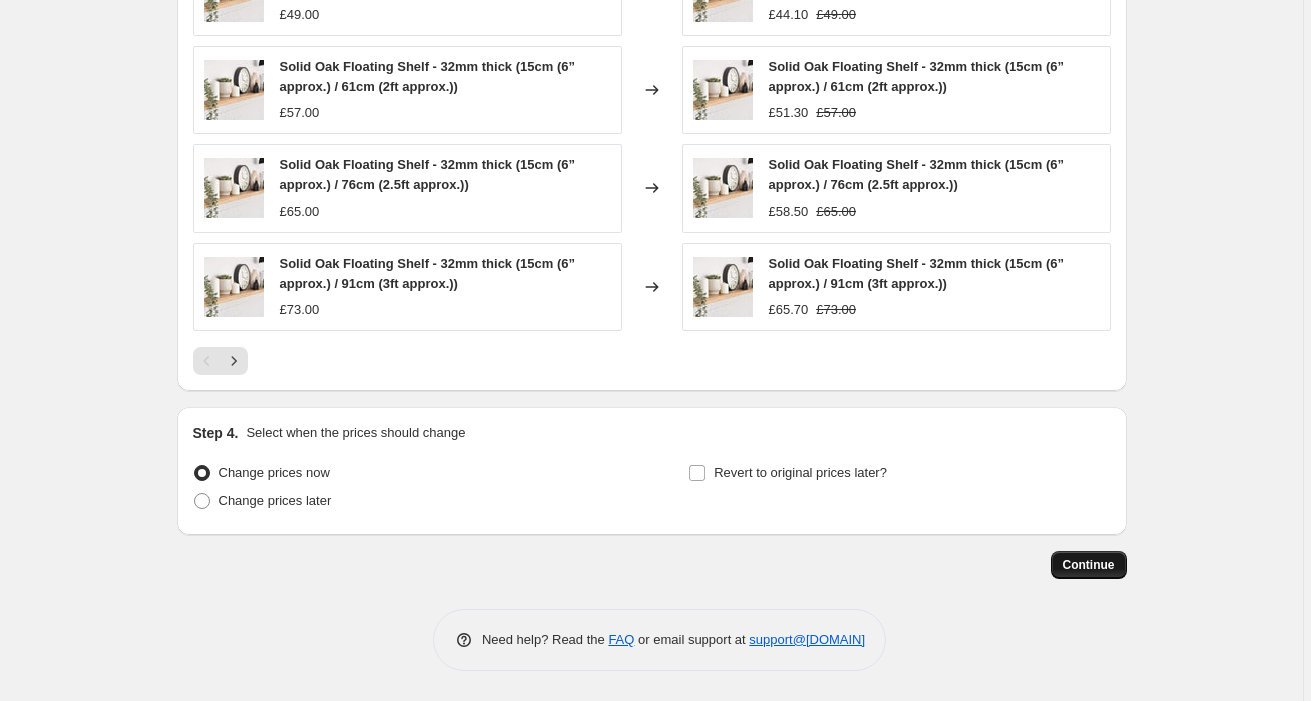 click on "Continue" at bounding box center (1089, 565) 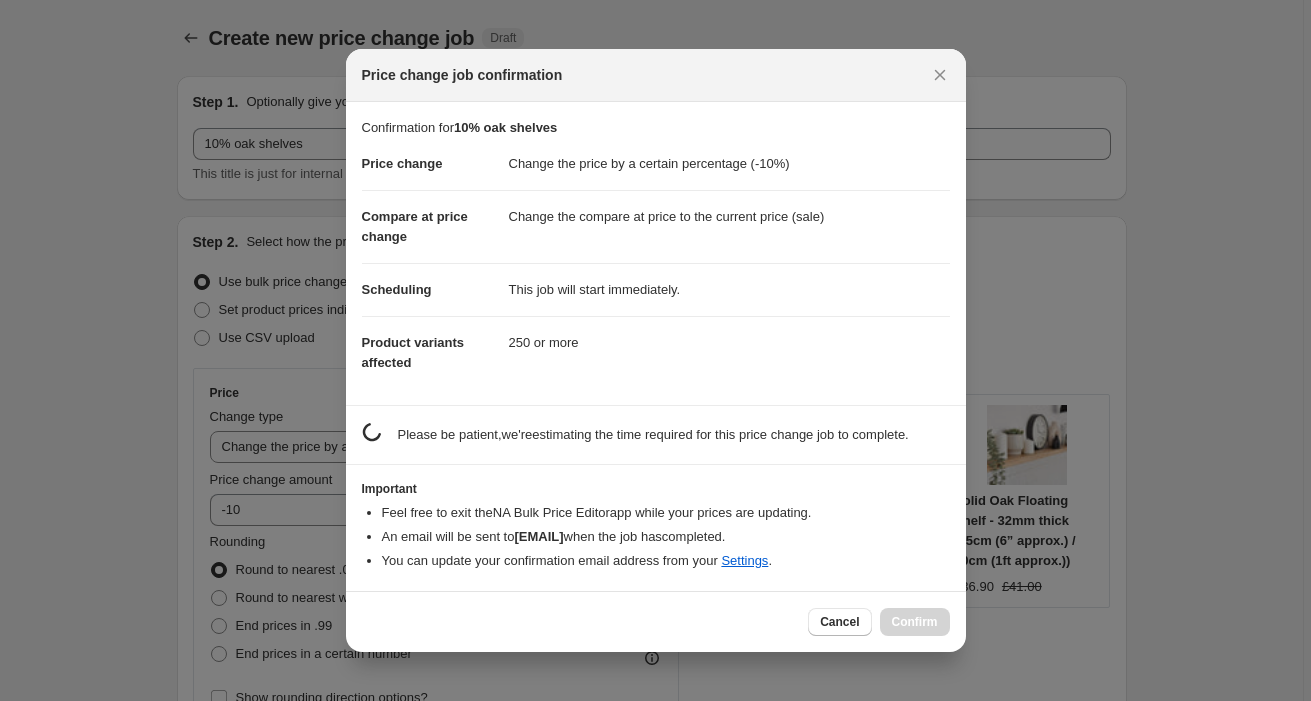 scroll, scrollTop: 0, scrollLeft: 0, axis: both 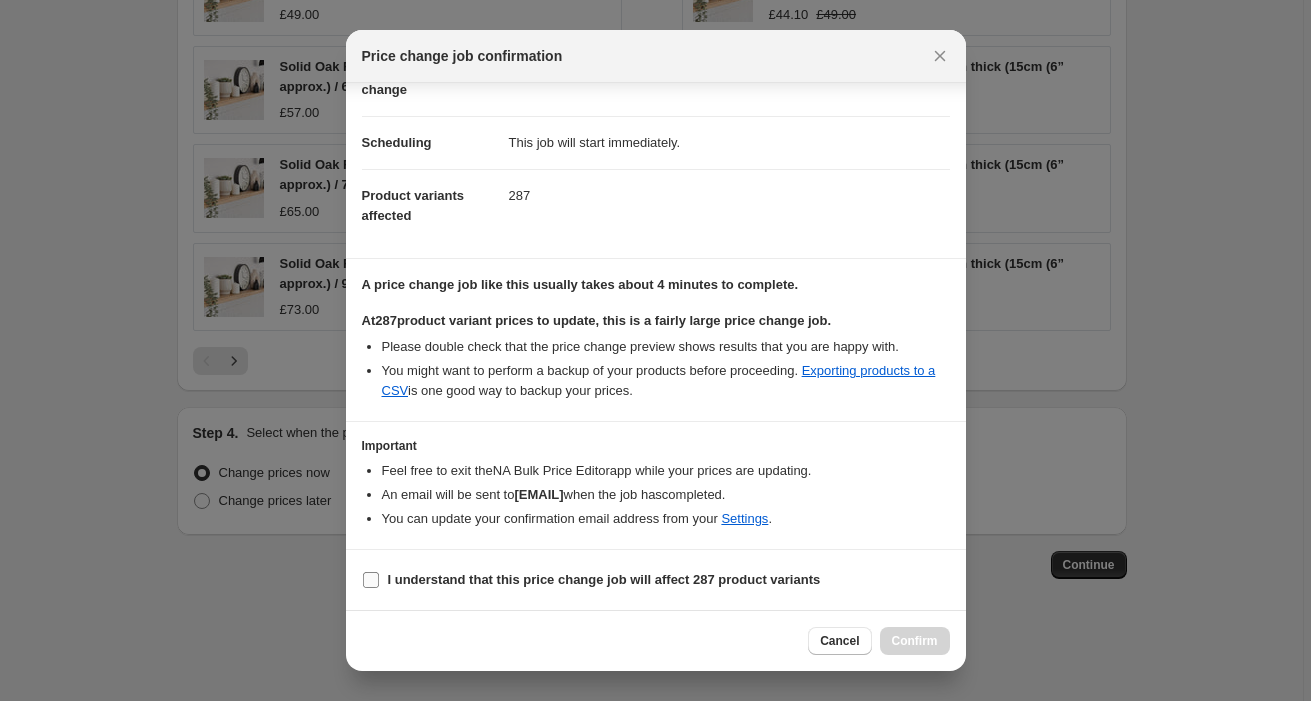 click on "I understand that this price change job will affect 287 product variants" at bounding box center (591, 580) 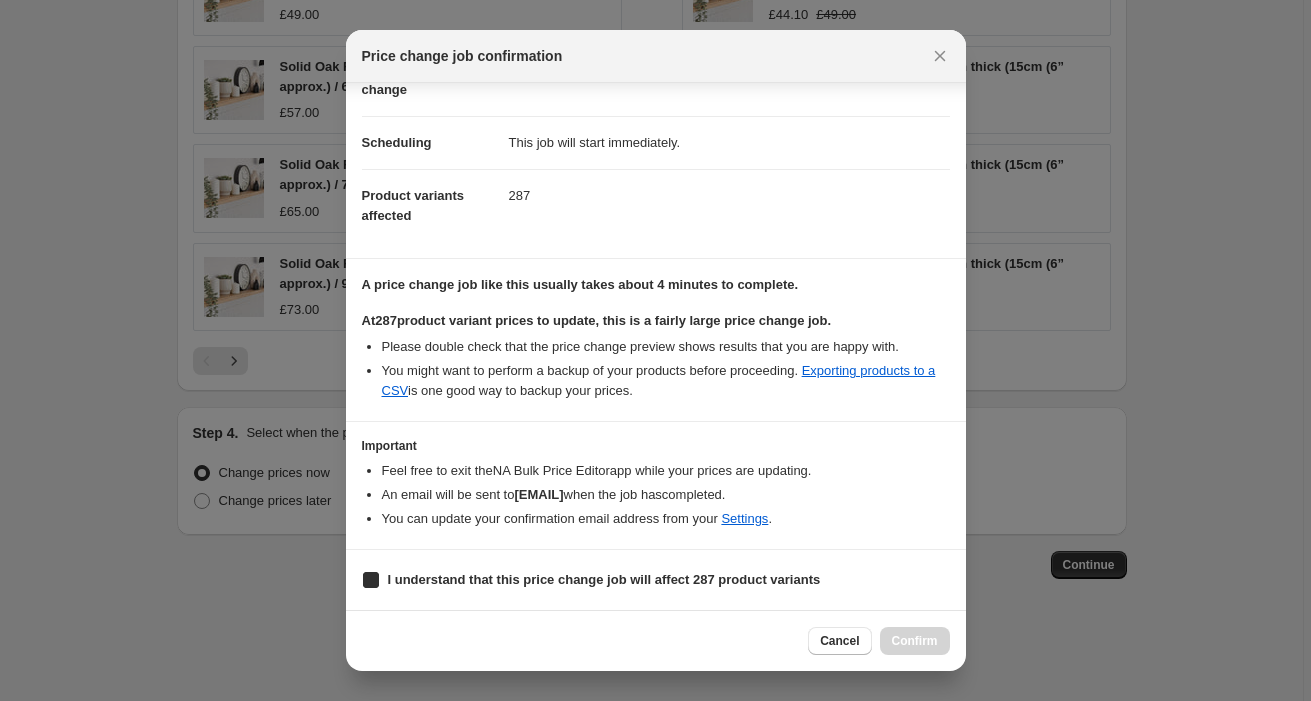 checkbox on "true" 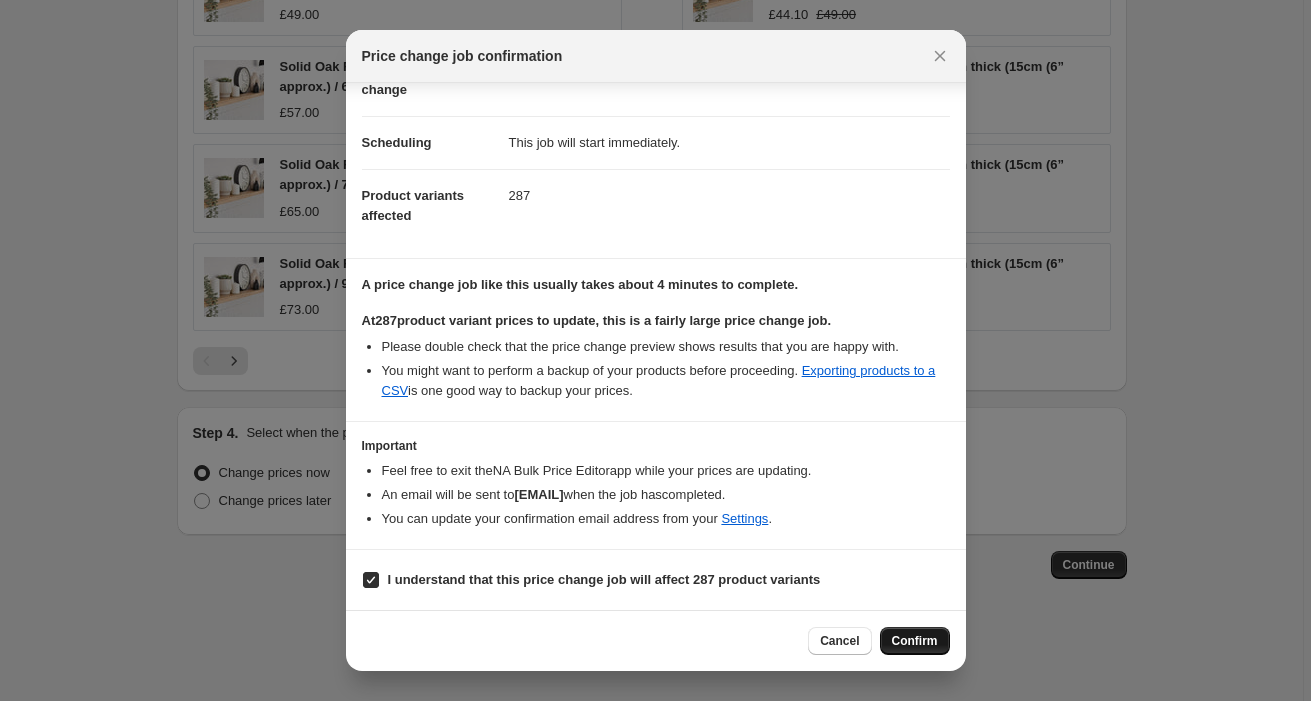 click on "Confirm" at bounding box center (915, 641) 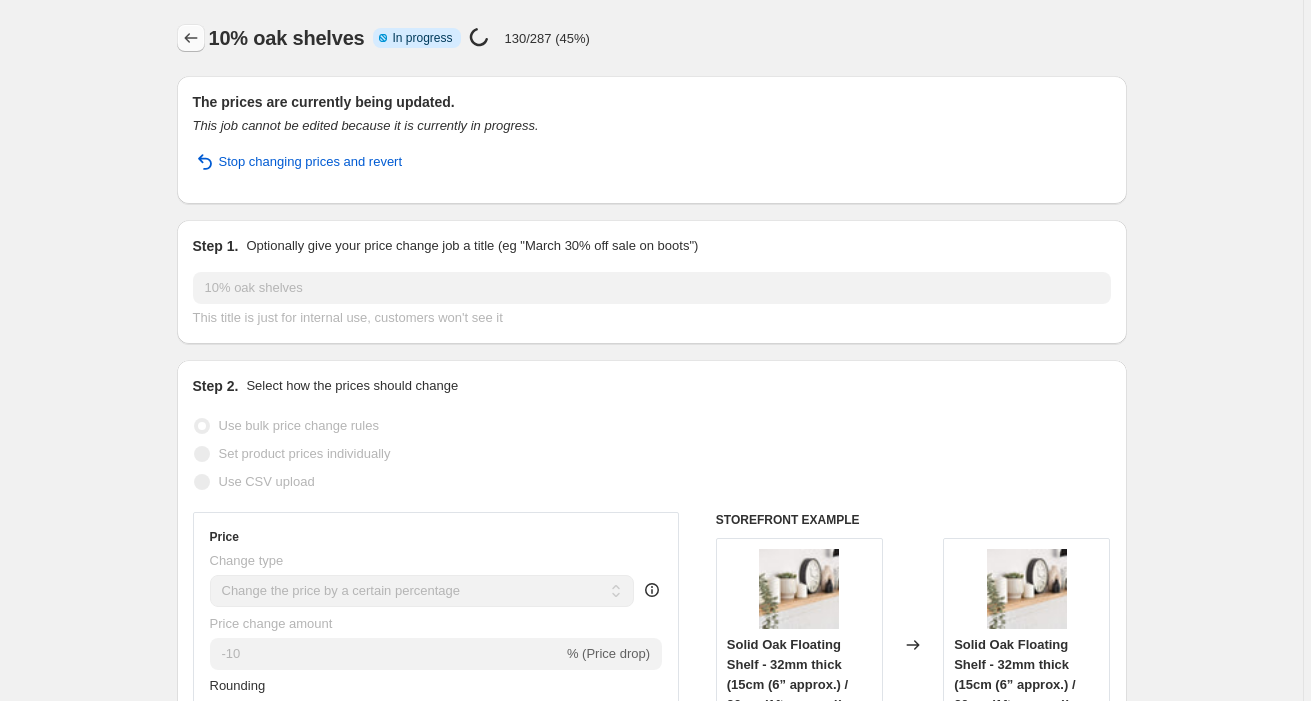 scroll, scrollTop: -1, scrollLeft: 0, axis: vertical 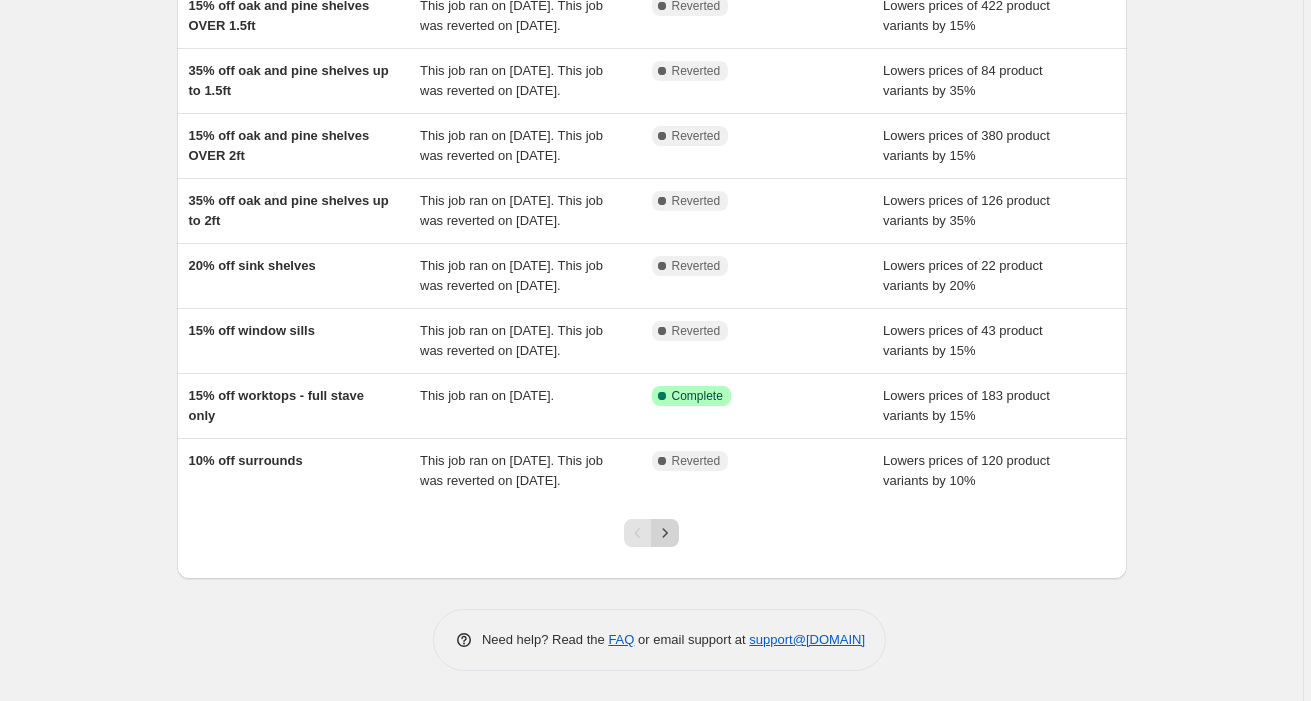 click 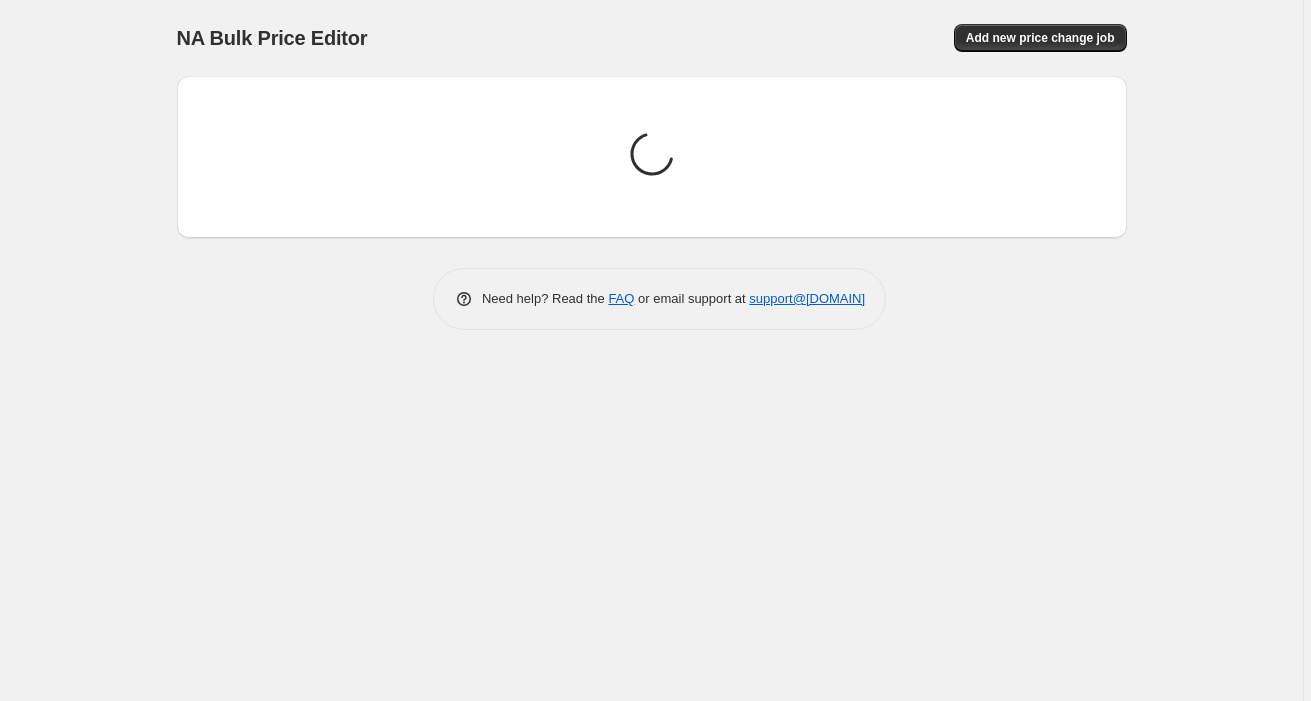 scroll, scrollTop: 0, scrollLeft: 0, axis: both 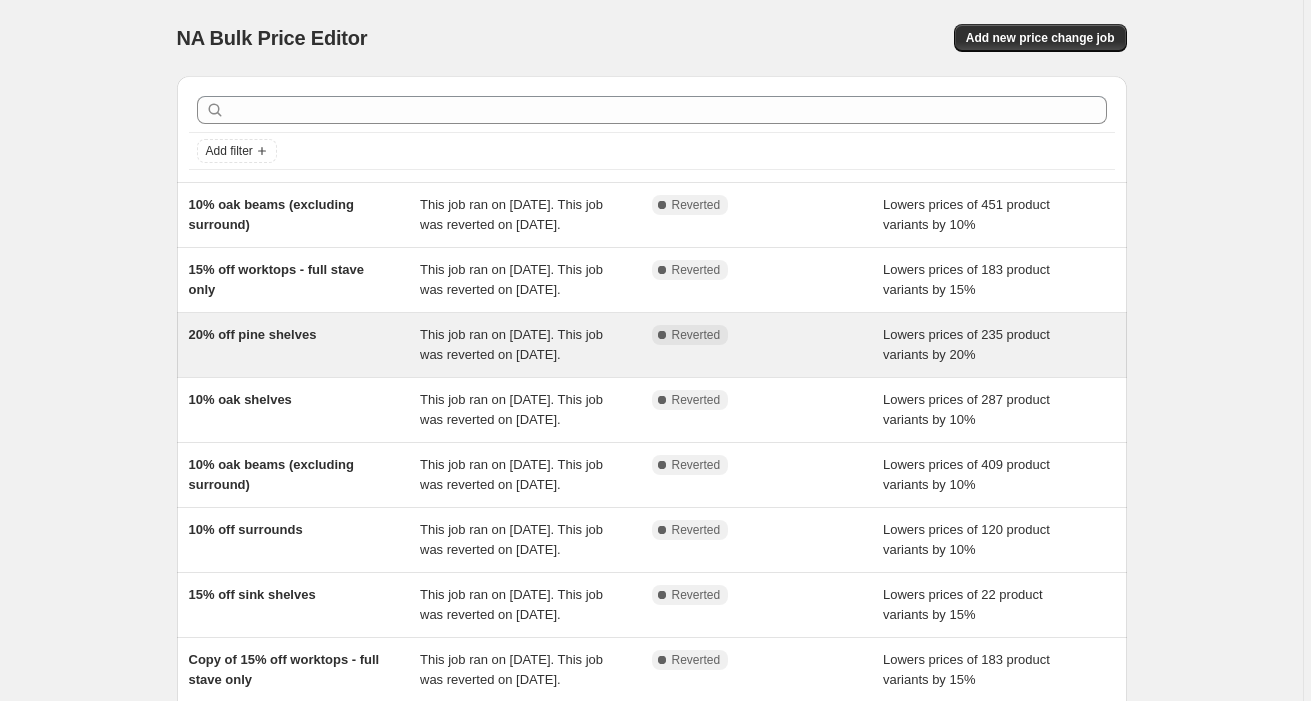click on "20% off pine shelves" at bounding box center [305, 345] 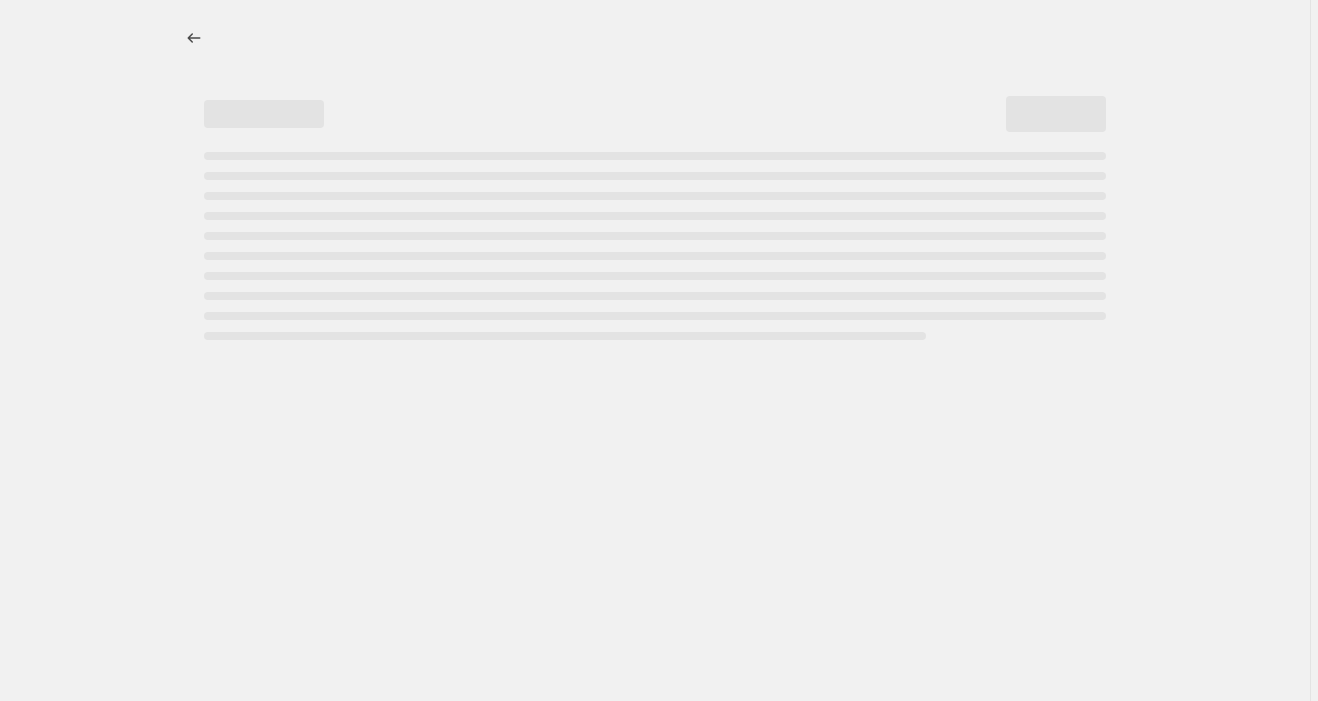 select on "percentage" 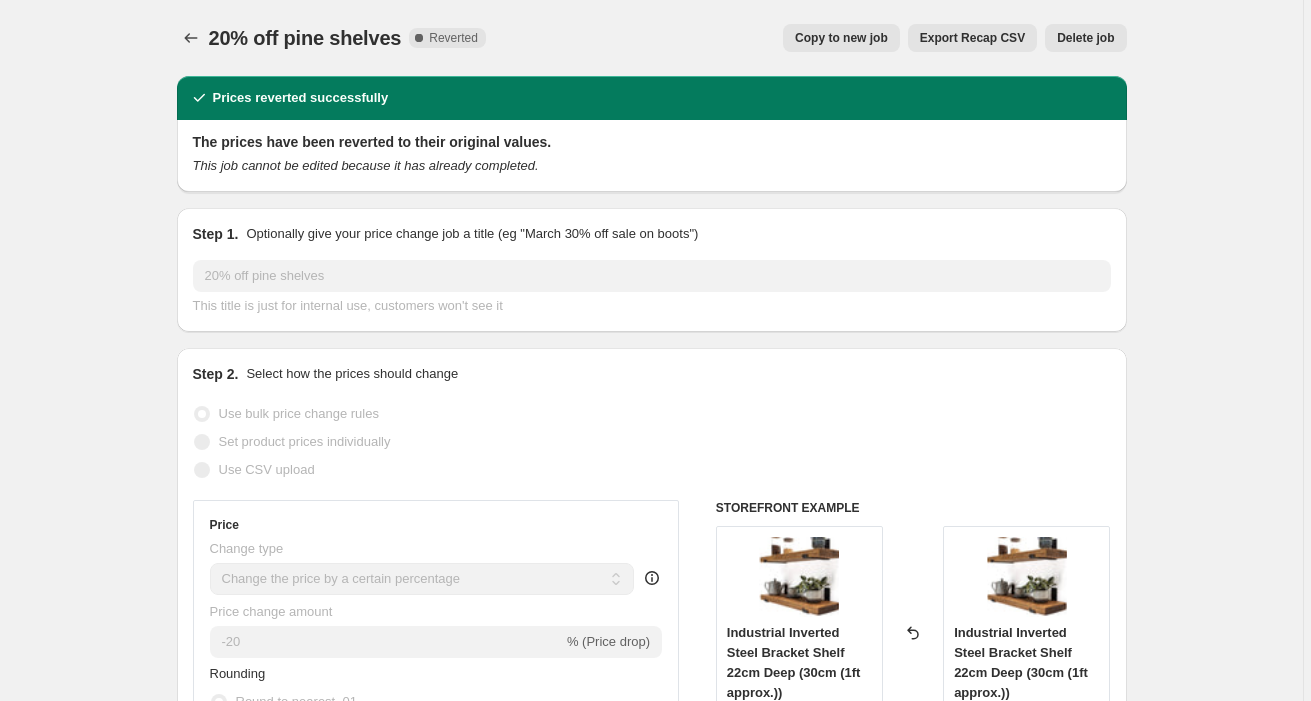 click on "Copy to new job" at bounding box center [841, 38] 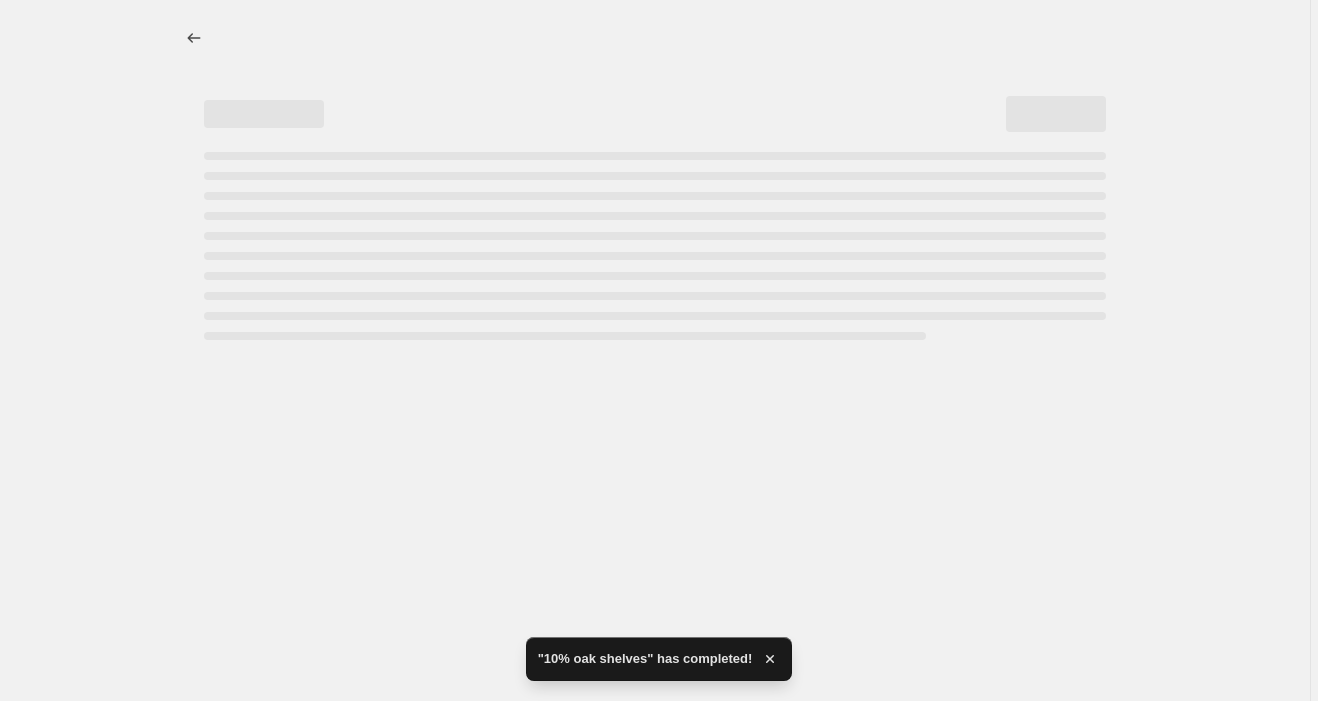 select on "percentage" 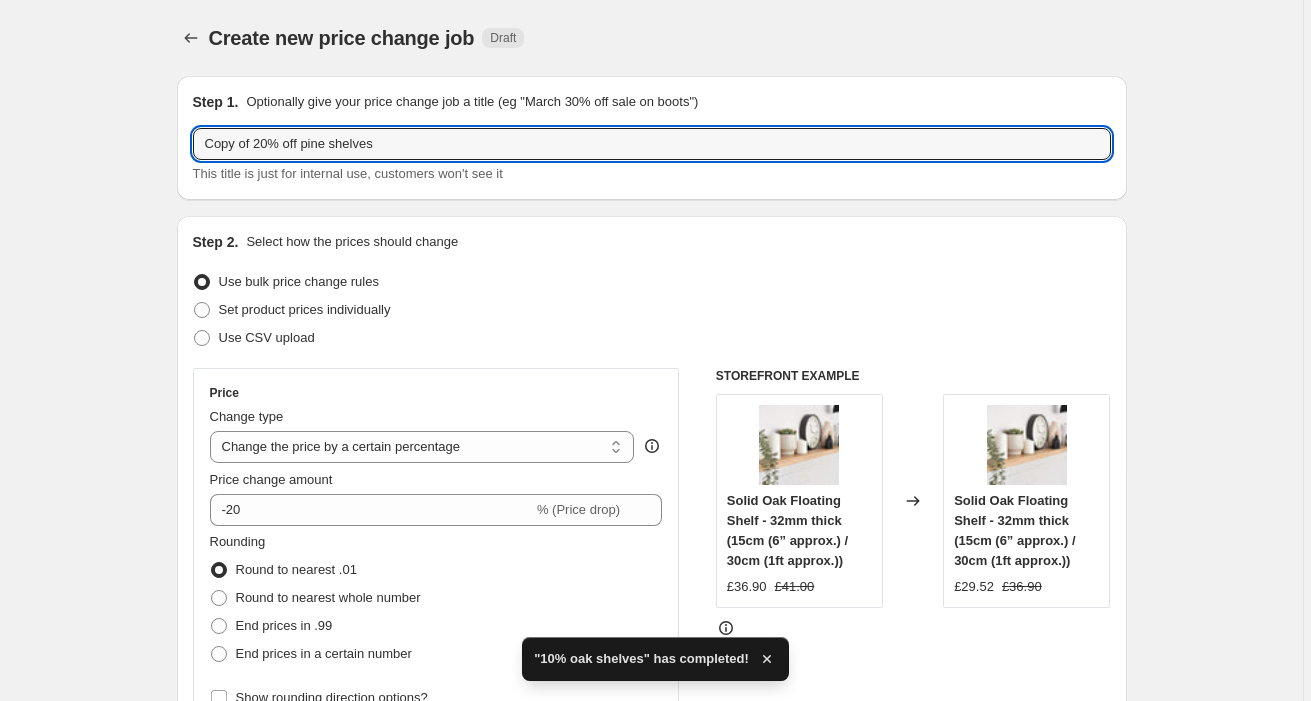 drag, startPoint x: 261, startPoint y: 145, endPoint x: 72, endPoint y: 145, distance: 189 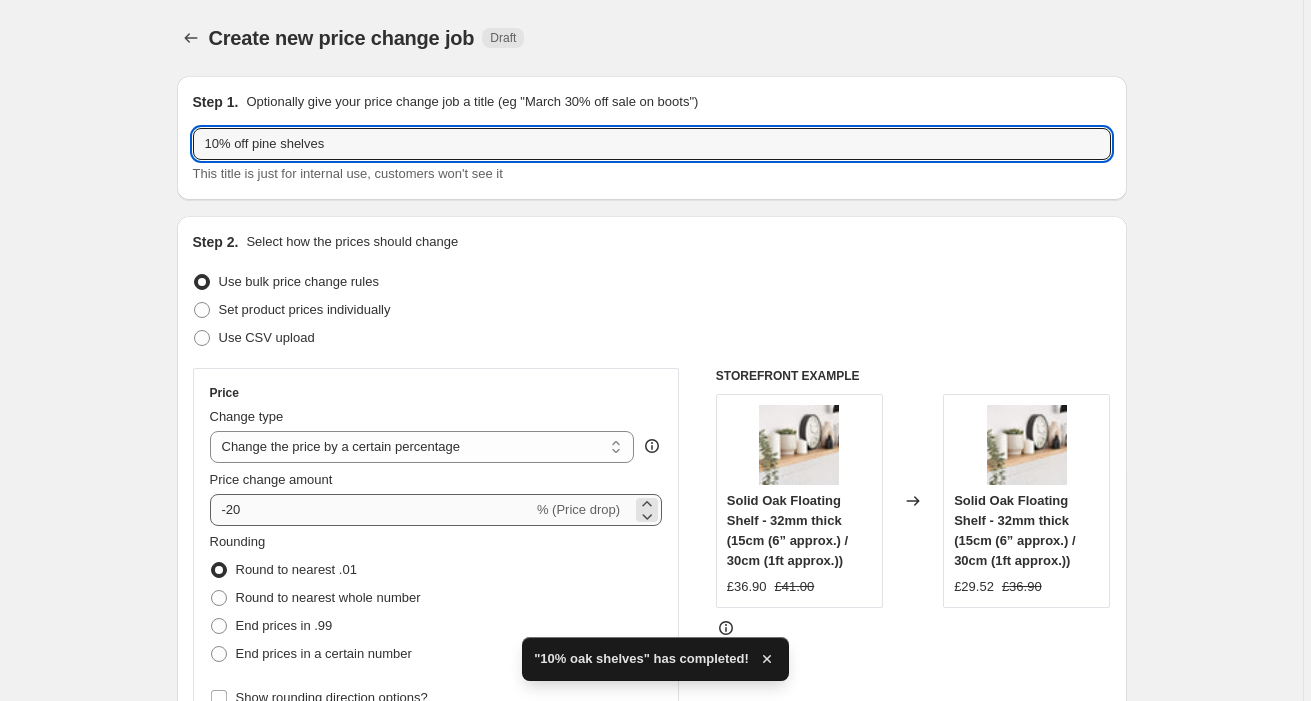 type on "10% off pine shelves" 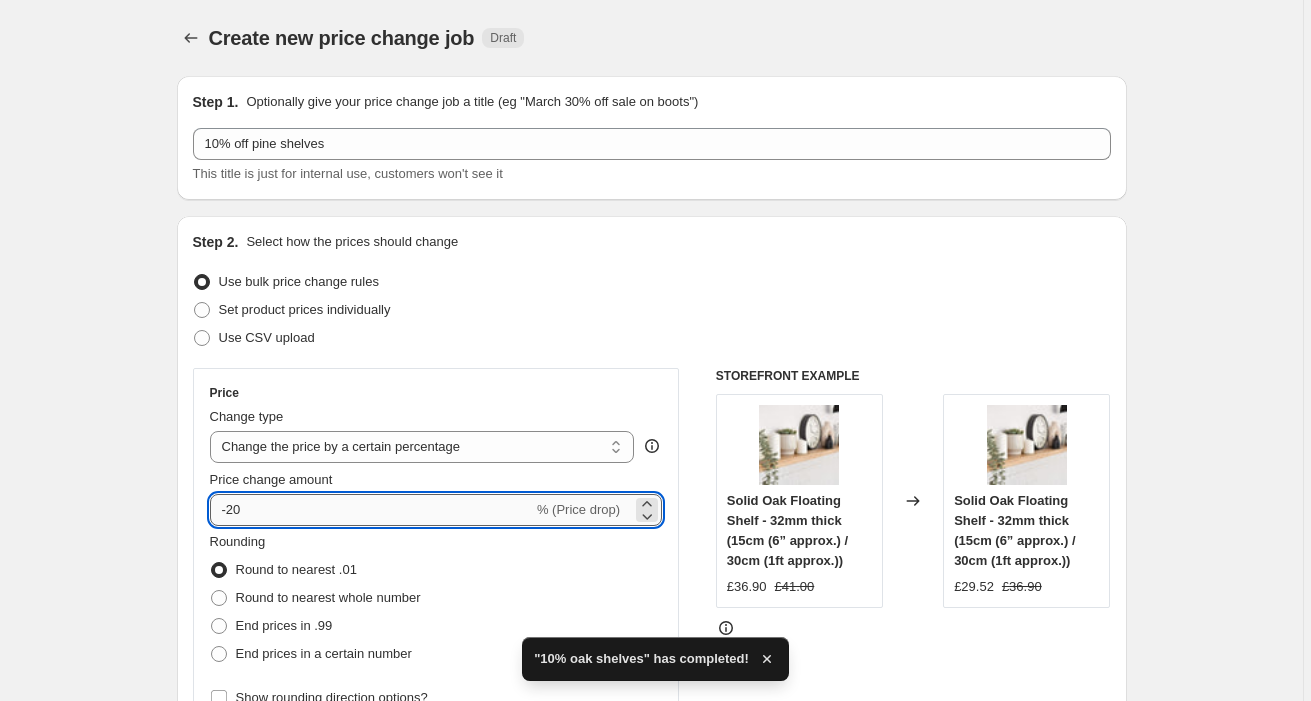 click on "-20" at bounding box center (371, 510) 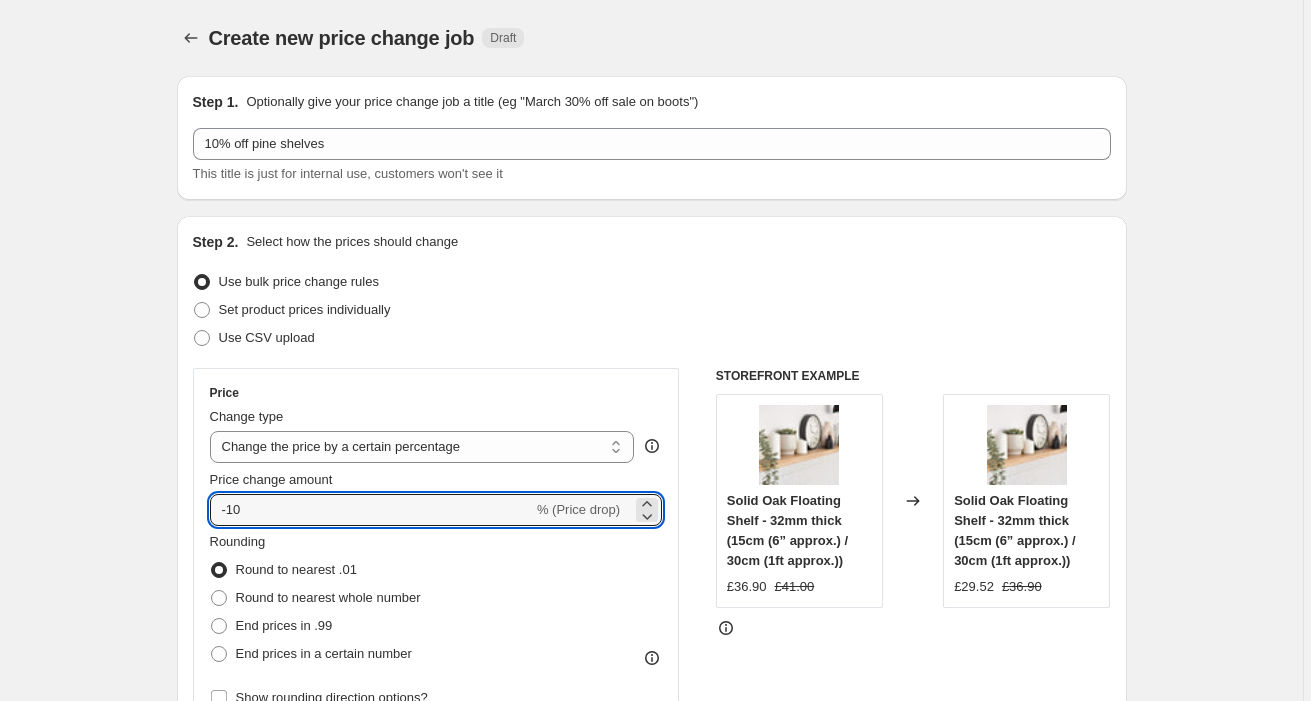 type on "-10" 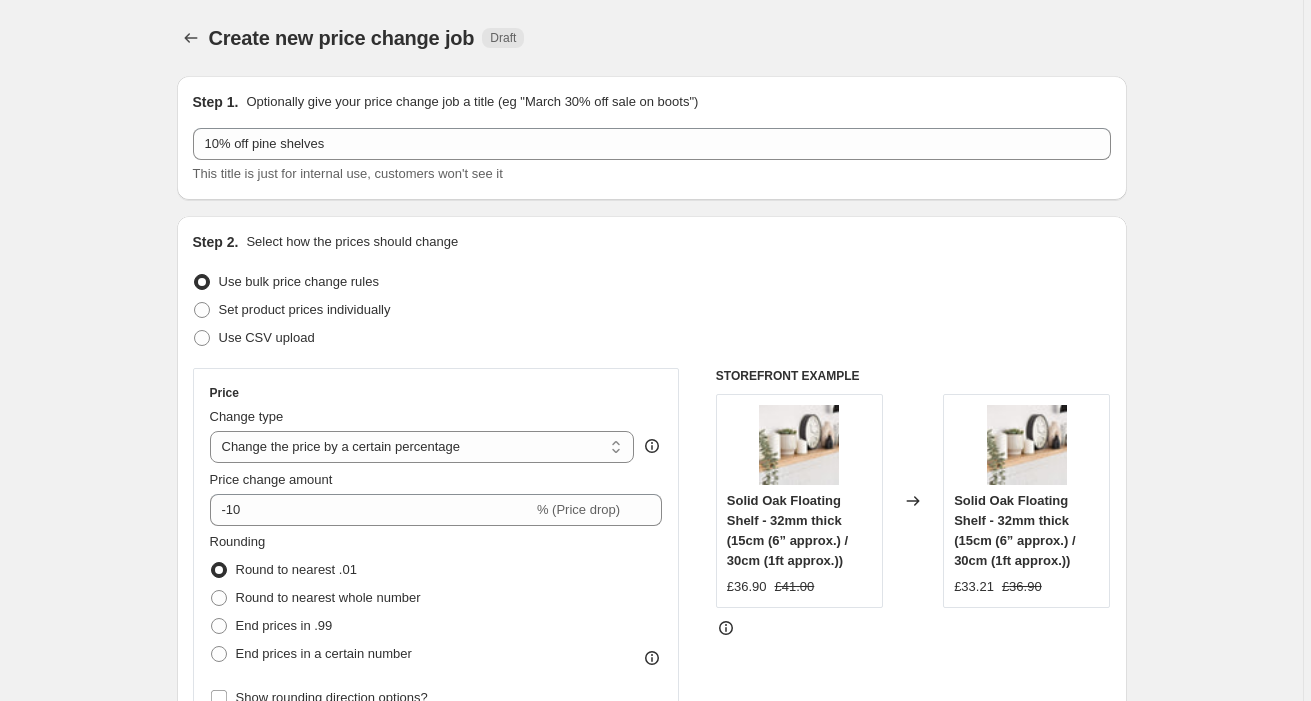 click on "Step 1. Optionally give your price change job a title (eg "March 30% off sale on boots") 10% off pine shelves This title is just for internal use, customers won't see it Step 2. Select how the prices should change Use bulk price change rules Set product prices individually Use CSV upload Price Change type Change the price to a certain amount Change the price by a certain amount Change the price by a certain percentage Change the price to the current compare at price (price before sale) Change the price by a certain amount relative to the compare at price Change the price by a certain percentage relative to the compare at price Don't change the price Change the price by a certain percentage relative to the cost per item Change price to certain cost margin Change the price by a certain percentage Price change amount -10 % (Price drop) Rounding Round to nearest .01 Round to nearest whole number End prices in .99 End prices in a certain number Show rounding direction options? Compare at price Change type £36.90" at bounding box center (644, 873) 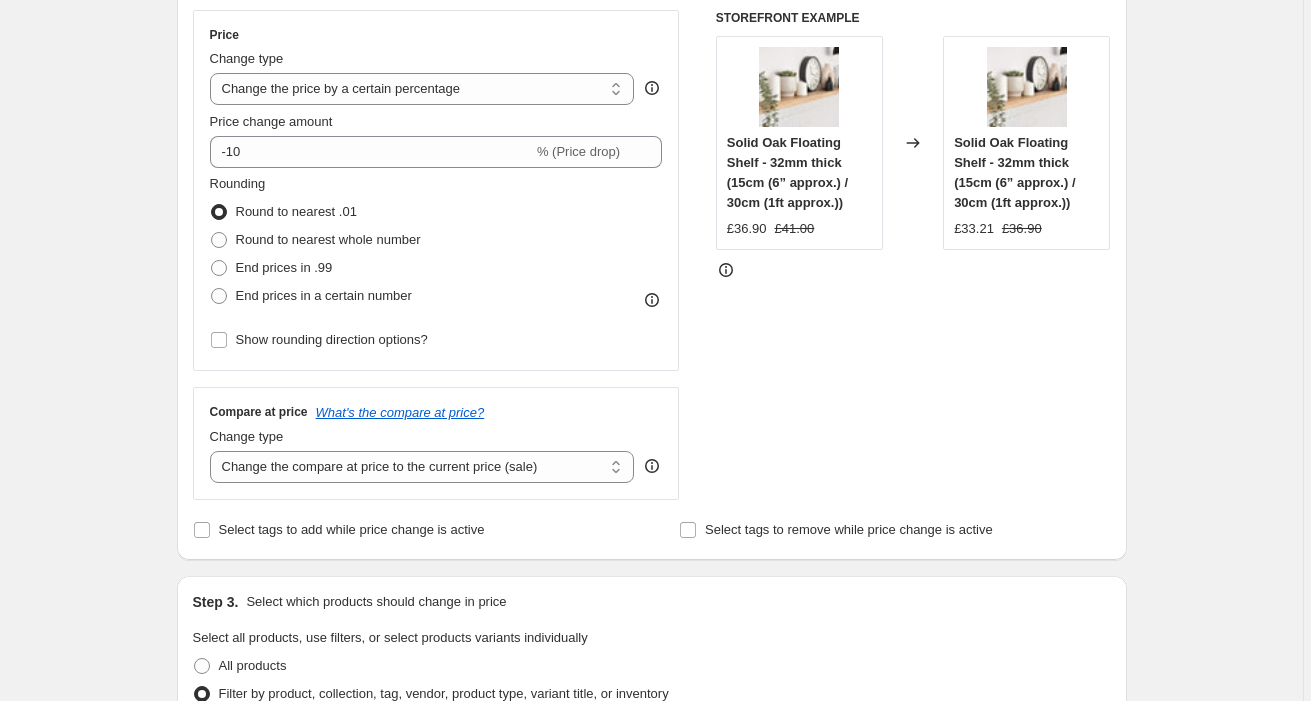 scroll, scrollTop: 394, scrollLeft: 0, axis: vertical 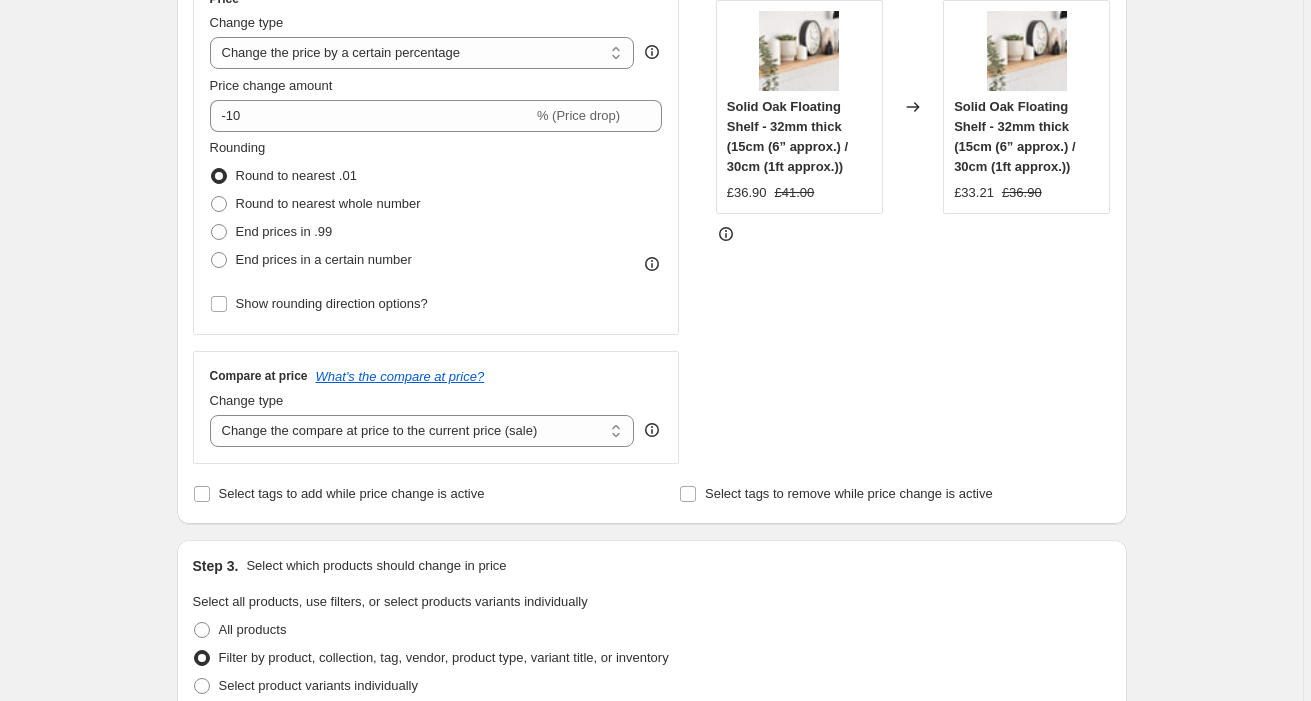 click on "Create new price change job. This page is ready Create new price change job Draft Step 1. Optionally give your price change job a title (eg "March 30% off sale on boots") 10% off pine shelves This title is just for internal use, customers won't see it Step 2. Select how the prices should change Use bulk price change rules Set product prices individually Use CSV upload Price Change type Change the price to a certain amount Change the price by a certain amount Change the price by a certain percentage Change the price to the current compare at price (price before sale) Change the price by a certain amount relative to the compare at price Change the price by a certain percentage relative to the compare at price Don't change the price Change the price by a certain percentage relative to the cost per item Change price to certain cost margin Change the price by a certain percentage Price change amount -10 % (Price drop) Rounding Round to nearest .01 Round to nearest whole number End prices in .99 Compare at price" at bounding box center (651, 510) 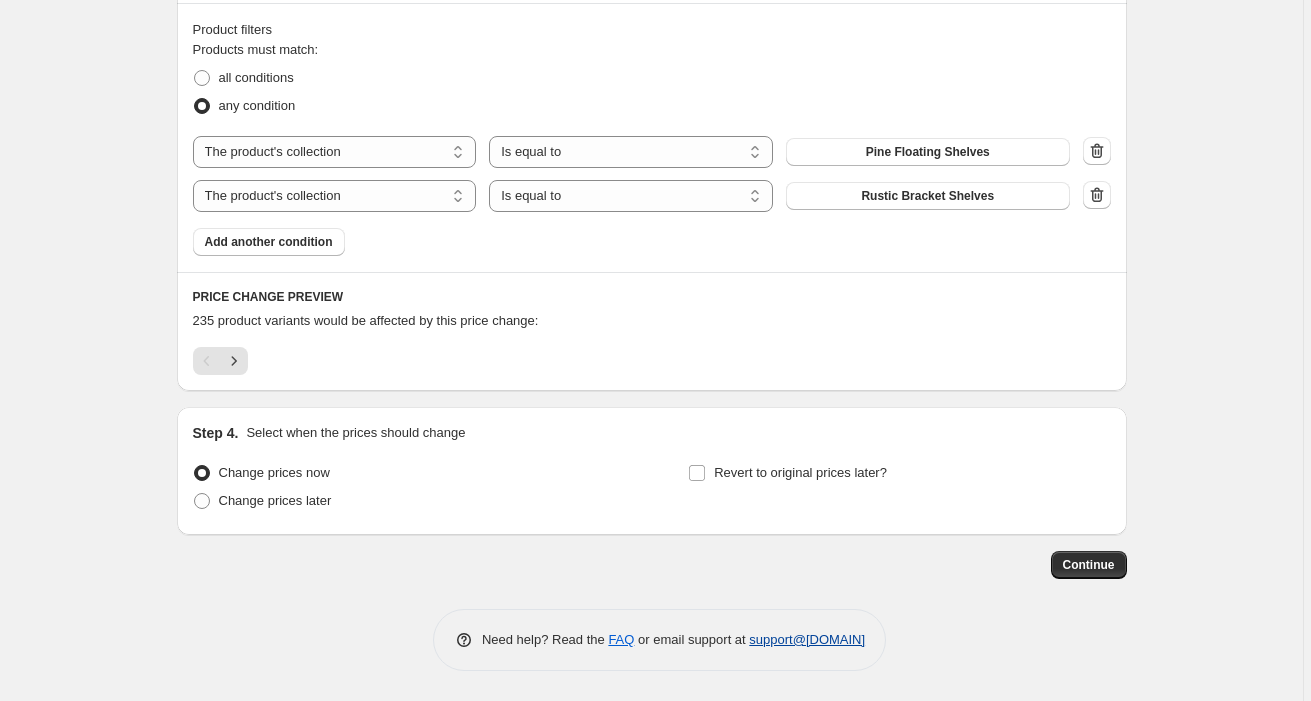 scroll, scrollTop: 1107, scrollLeft: 0, axis: vertical 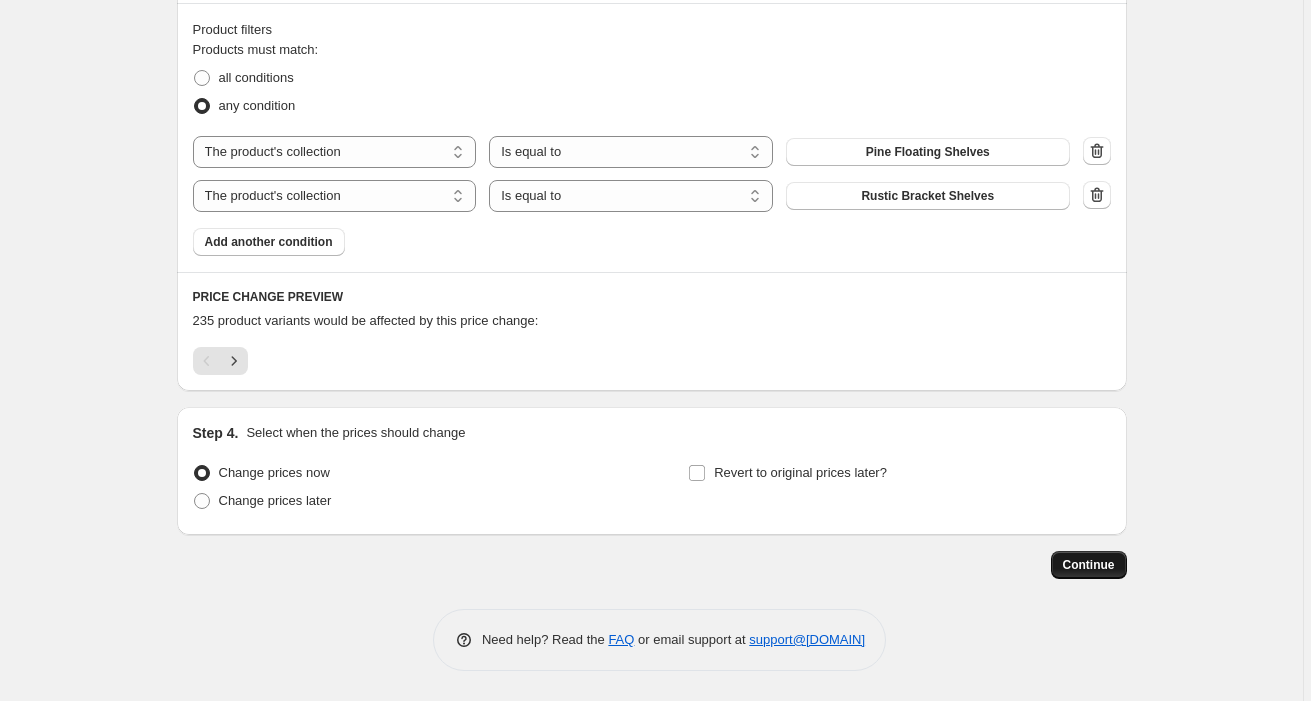 click on "Continue" at bounding box center (1089, 565) 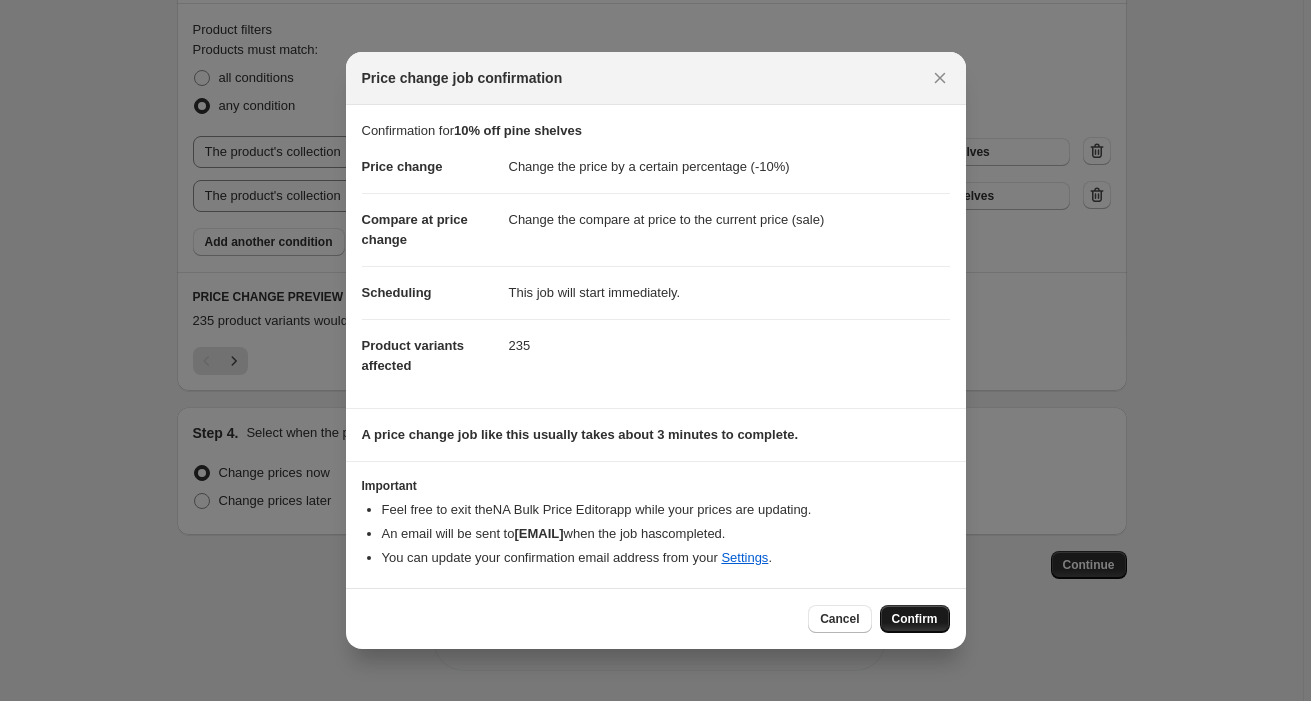 click on "Confirm" at bounding box center (915, 619) 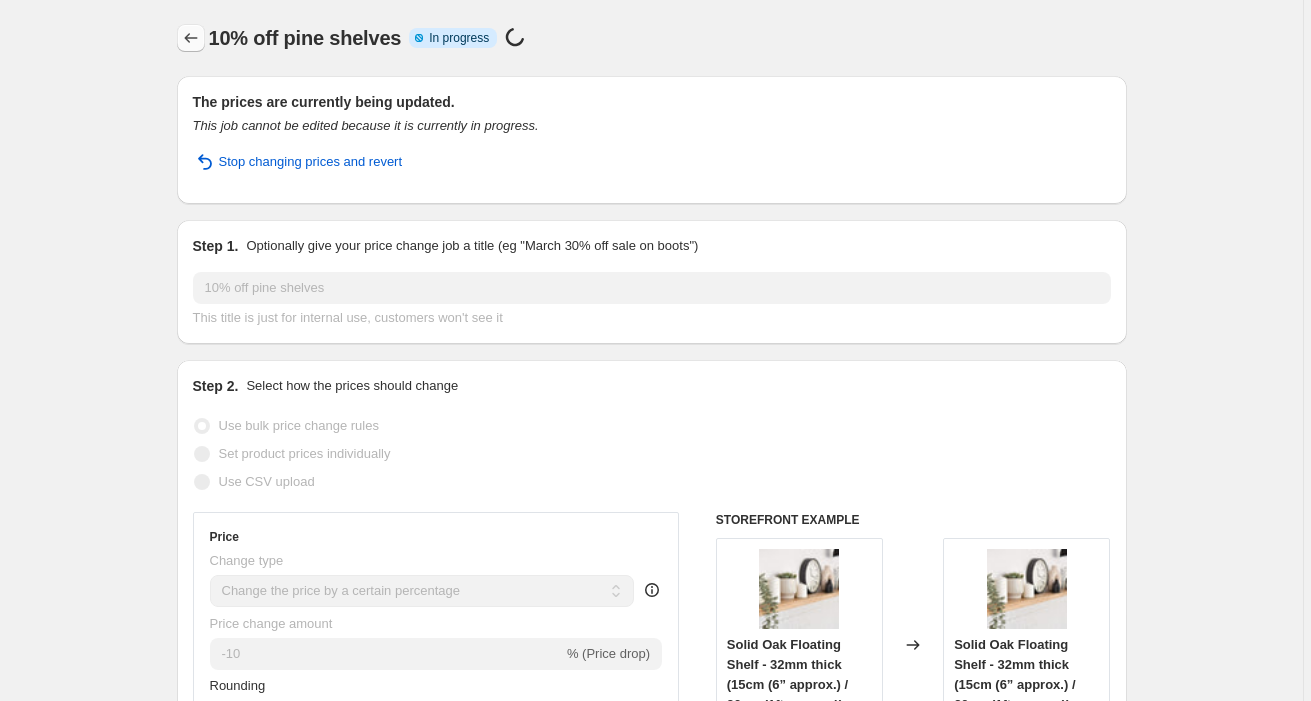 scroll, scrollTop: 0, scrollLeft: 0, axis: both 